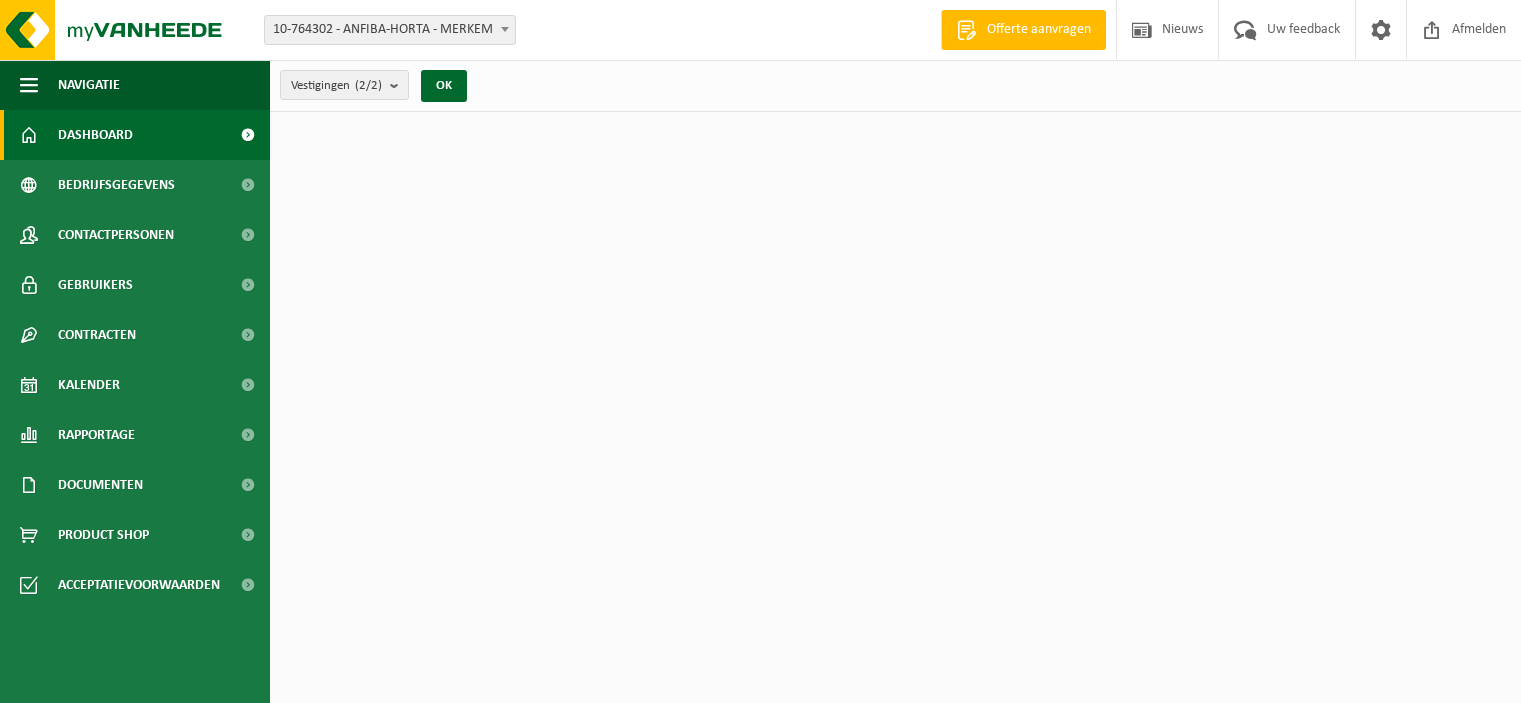 scroll, scrollTop: 0, scrollLeft: 0, axis: both 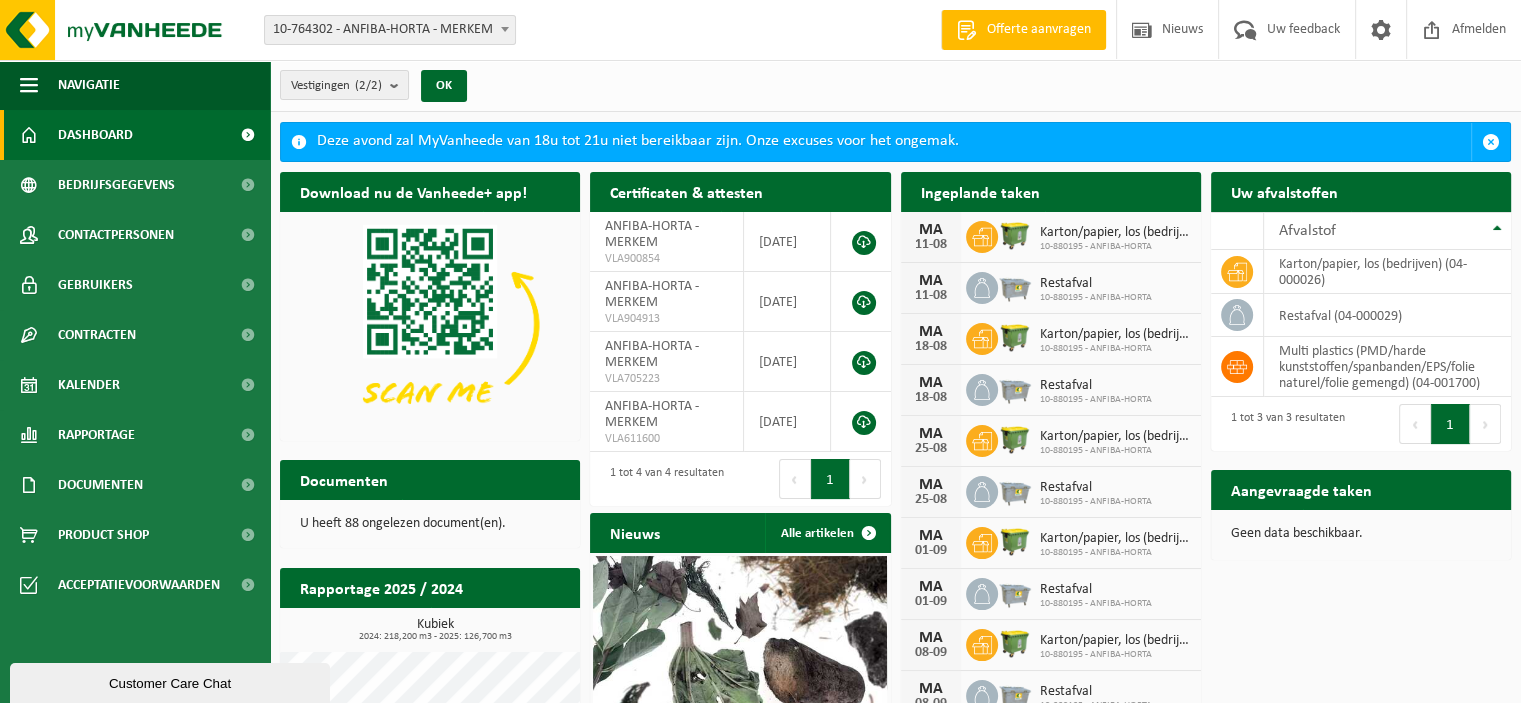 click on "Aangevraagde taken" at bounding box center [1301, 489] 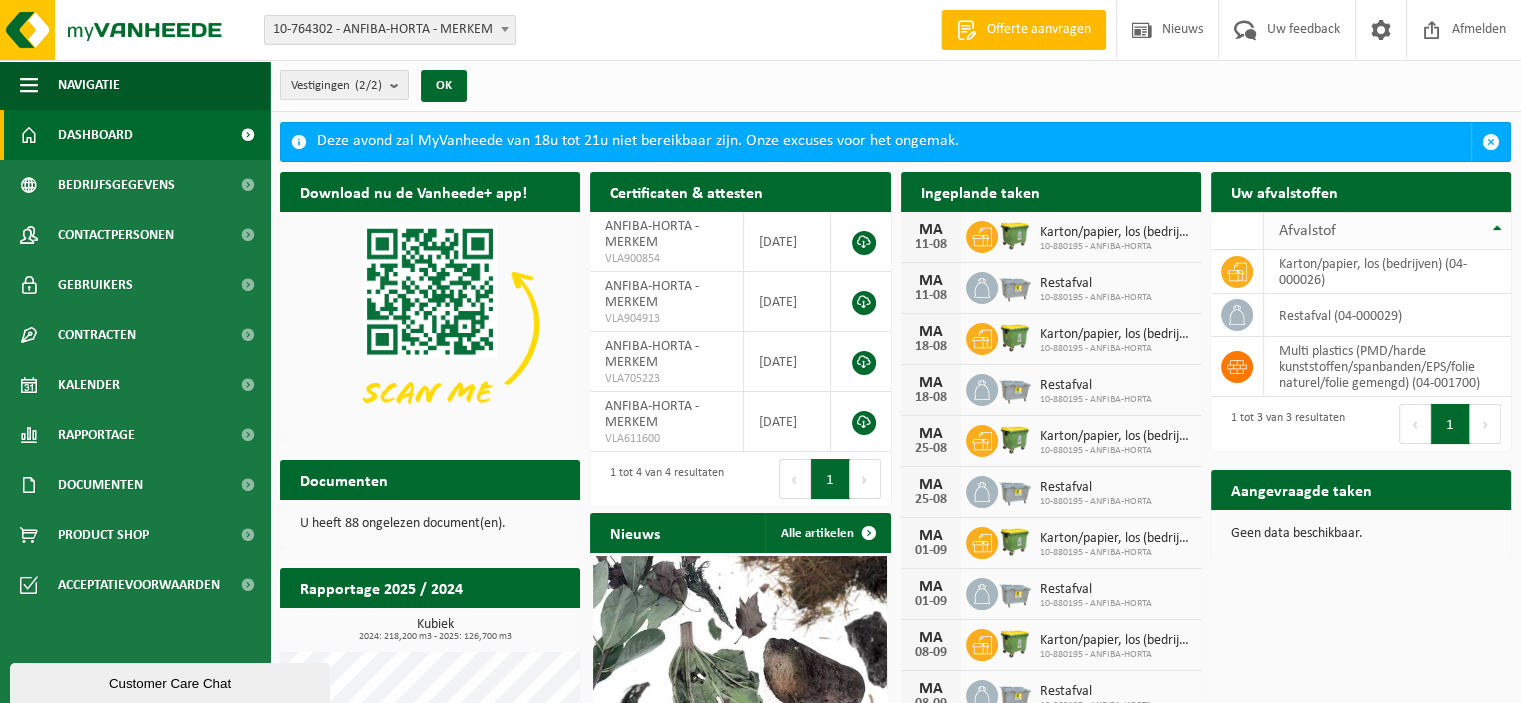 click on "Afvalstof" at bounding box center (1307, 231) 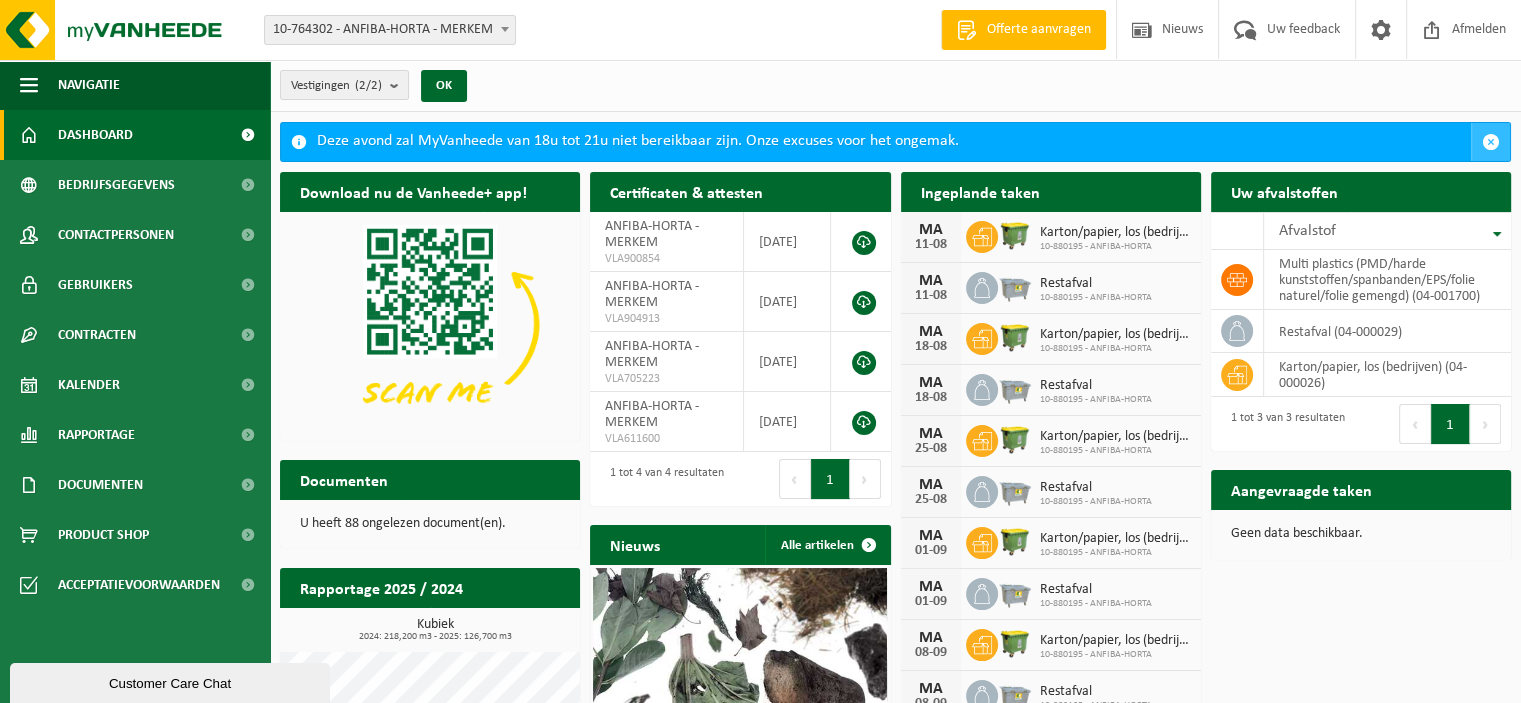 click at bounding box center [1491, 142] 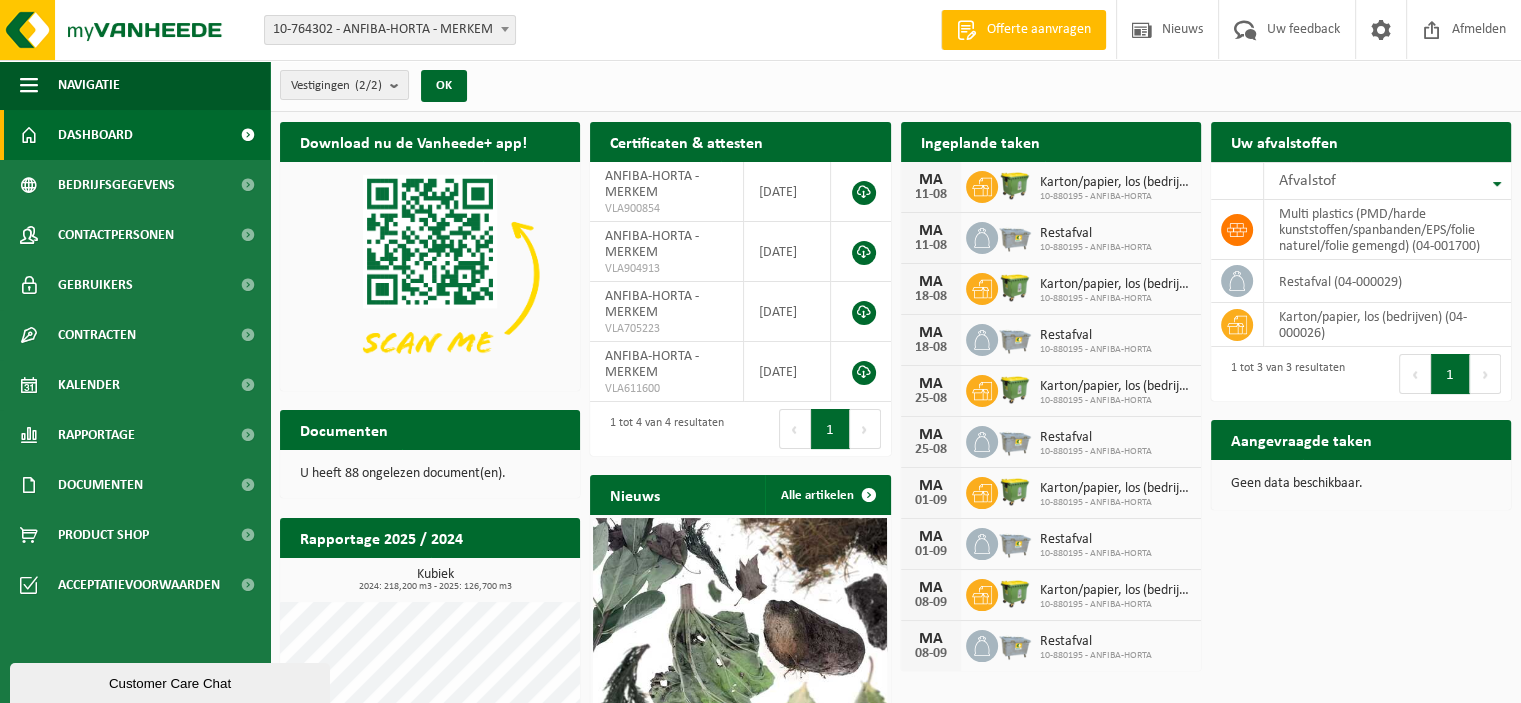 click on "Dashboard" at bounding box center (95, 135) 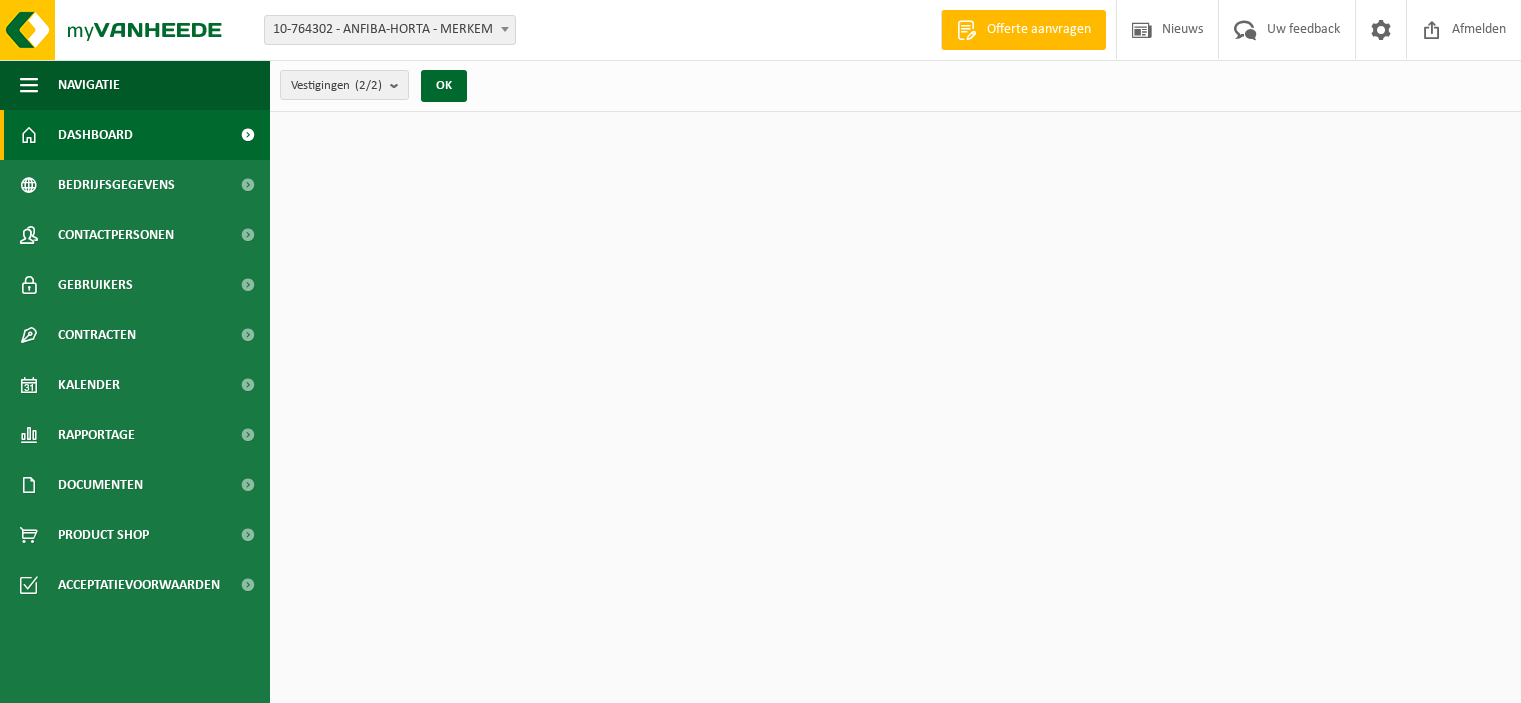 scroll, scrollTop: 0, scrollLeft: 0, axis: both 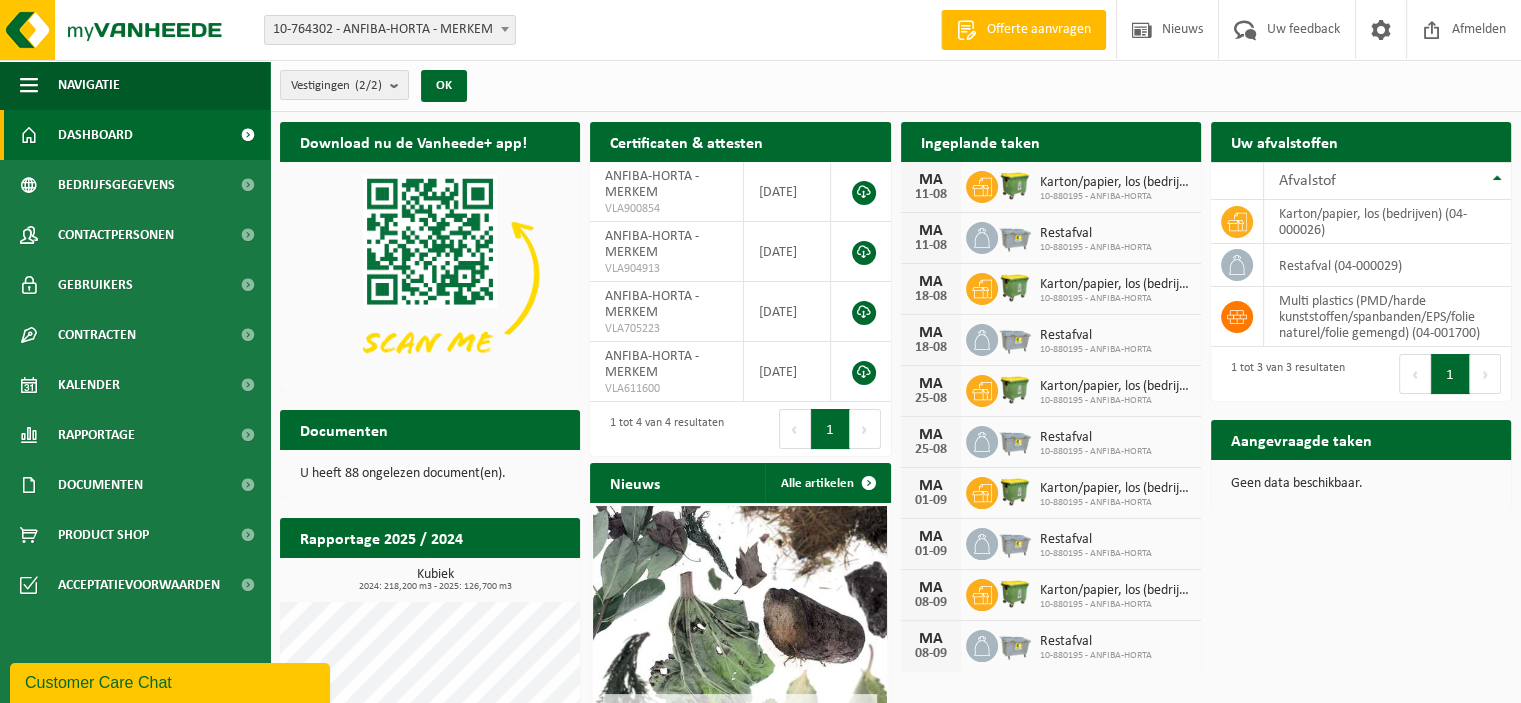 drag, startPoint x: 373, startPoint y: 59, endPoint x: 380, endPoint y: 81, distance: 23.086792 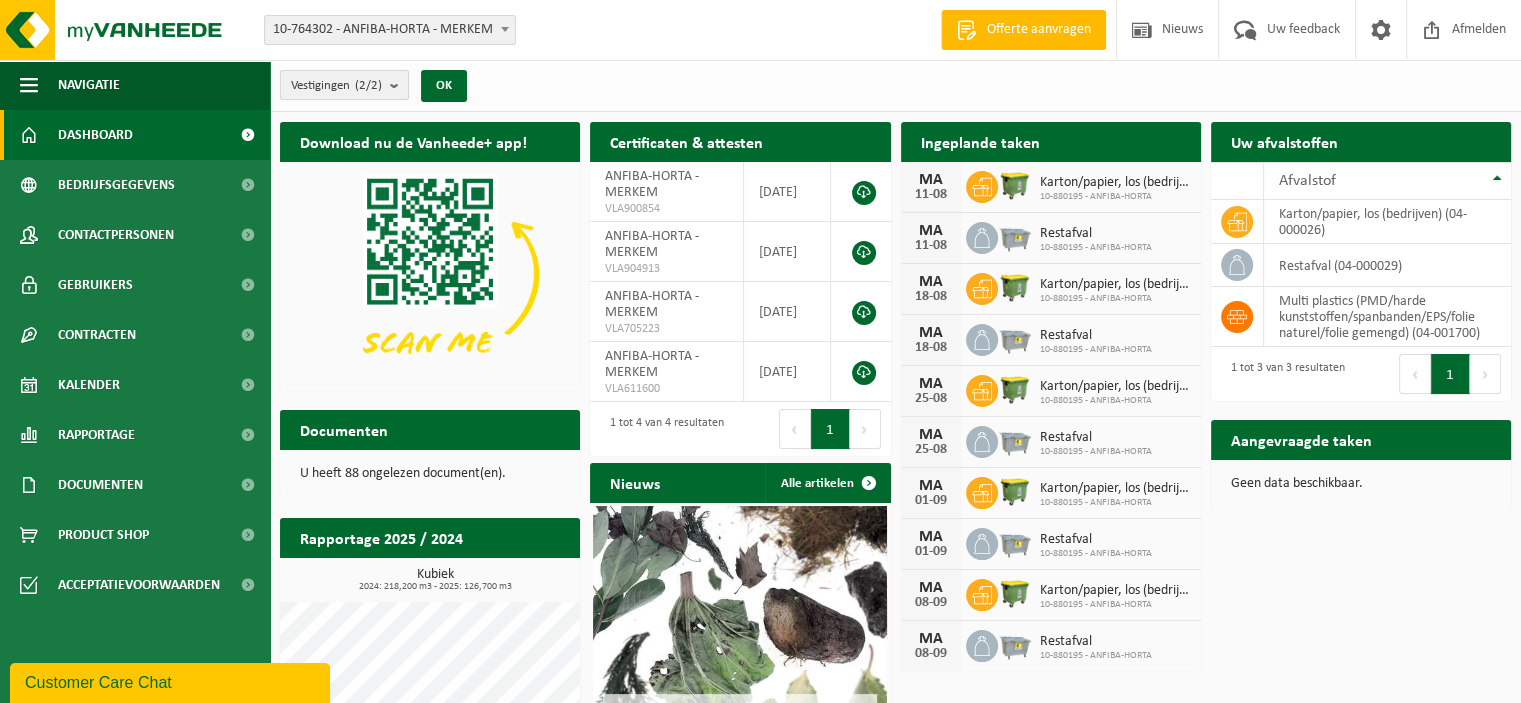 click on "(2/2)" at bounding box center [368, 85] 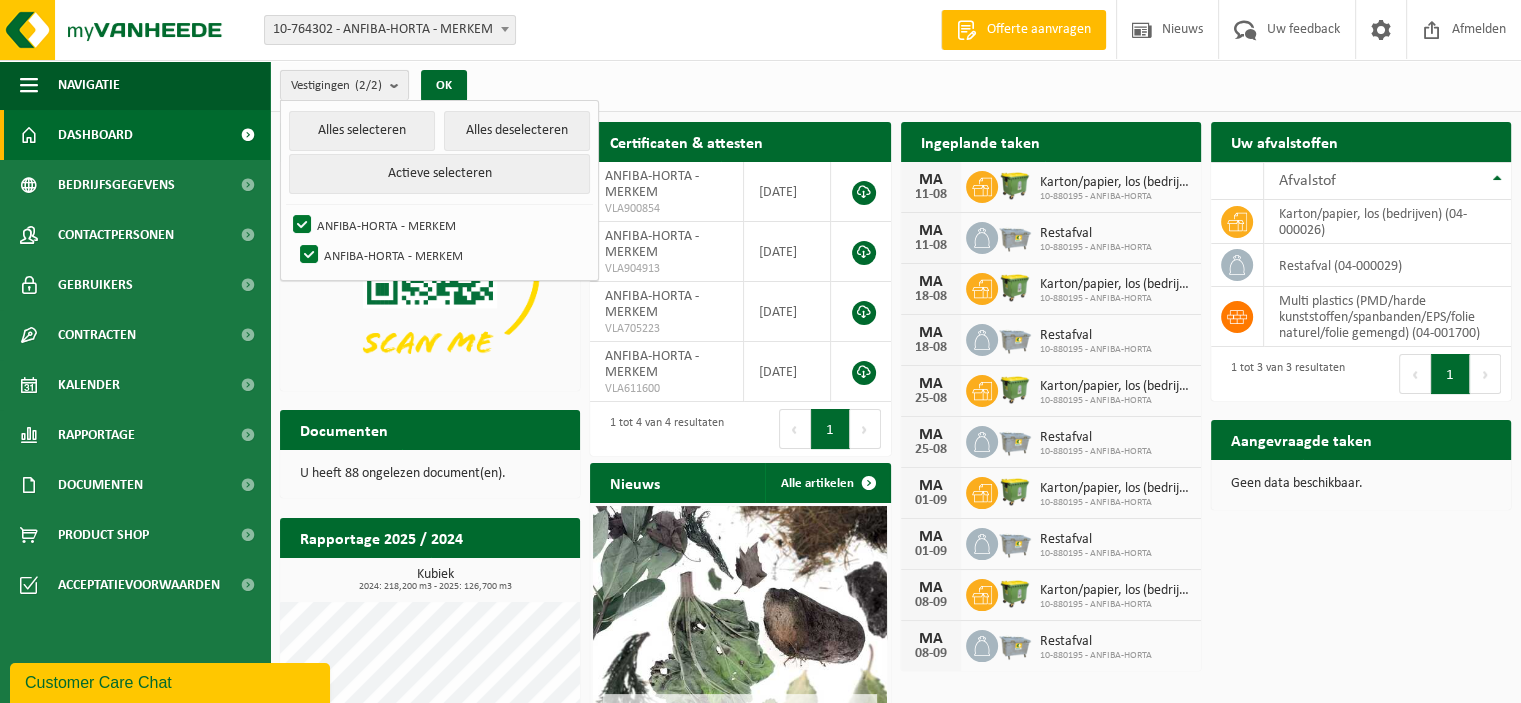 click on "(2/2)" at bounding box center [368, 85] 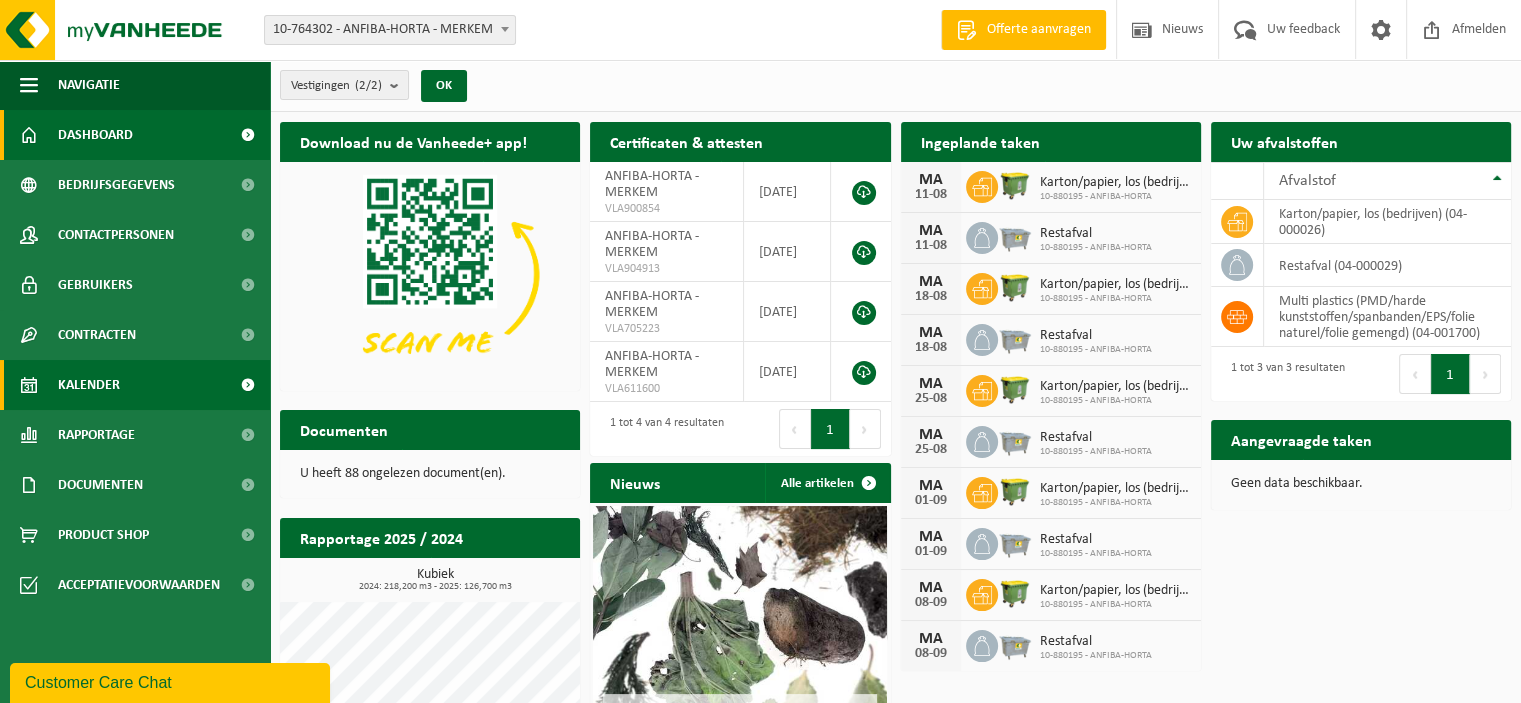 click on "Kalender" at bounding box center [89, 385] 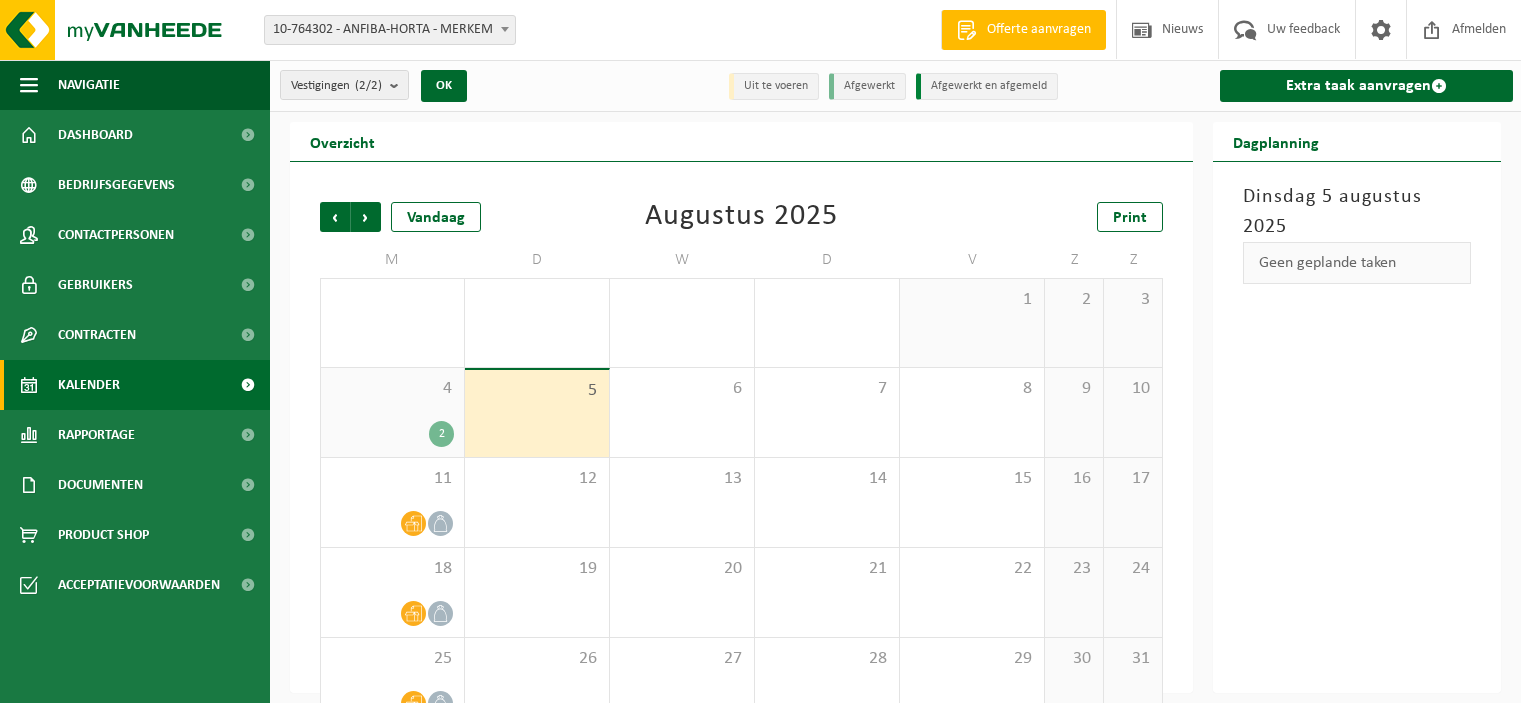 scroll, scrollTop: 0, scrollLeft: 0, axis: both 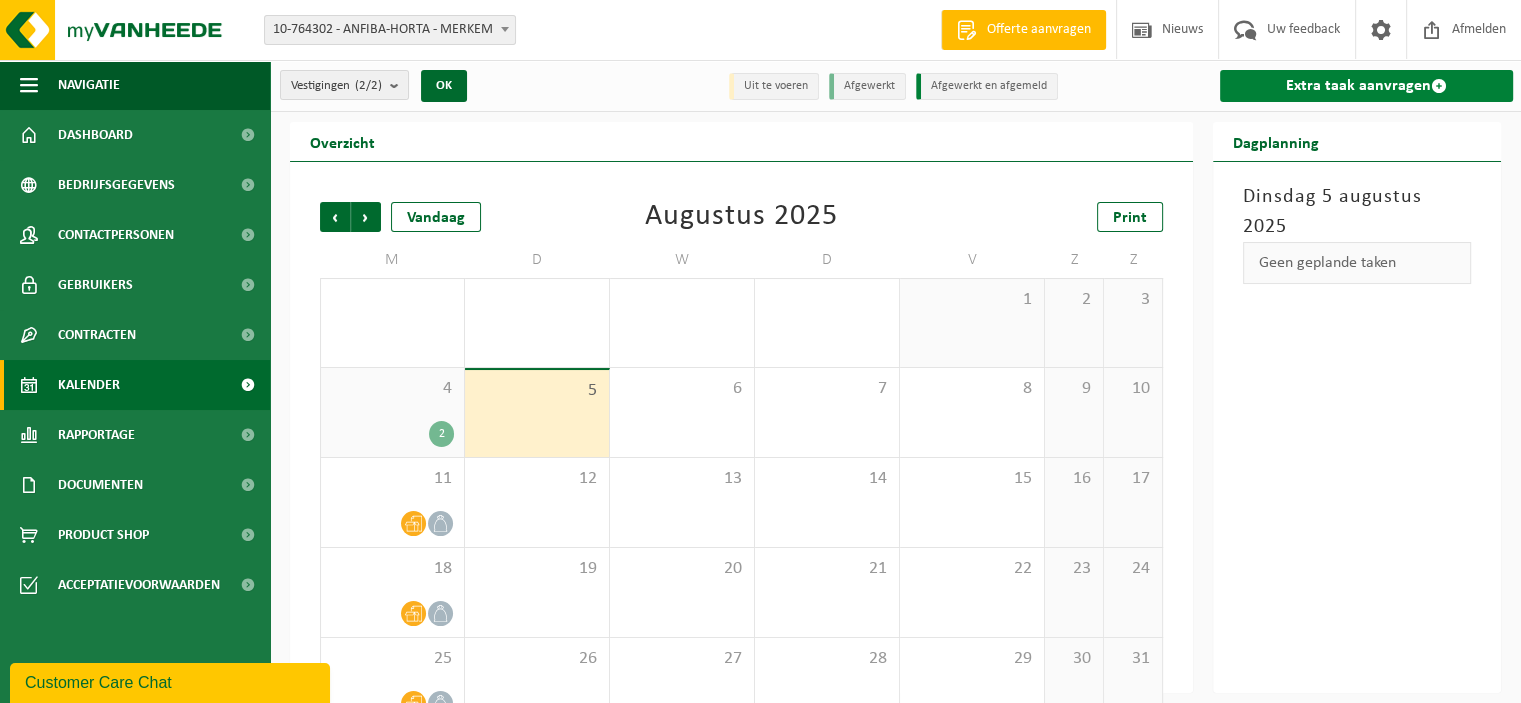 click on "Extra taak aanvragen" at bounding box center (1366, 86) 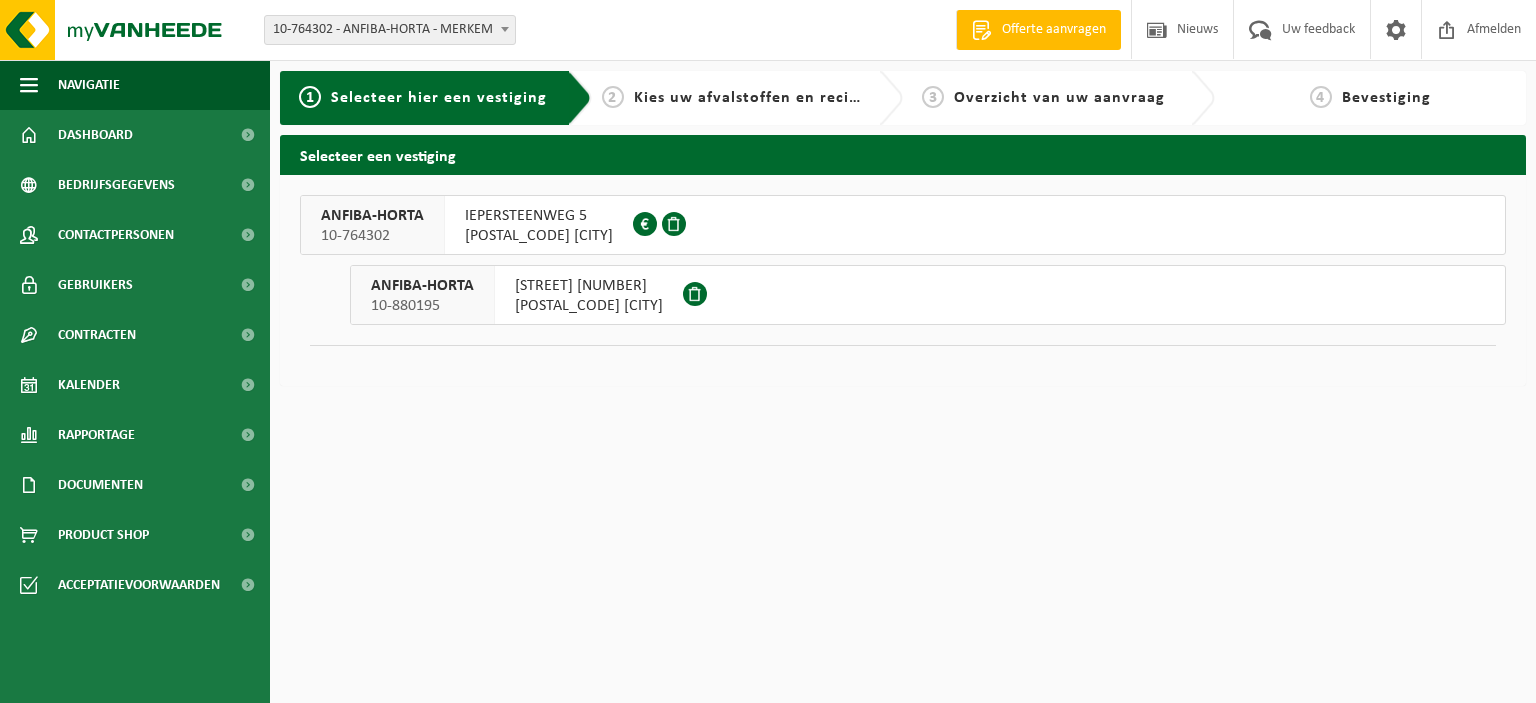 scroll, scrollTop: 0, scrollLeft: 0, axis: both 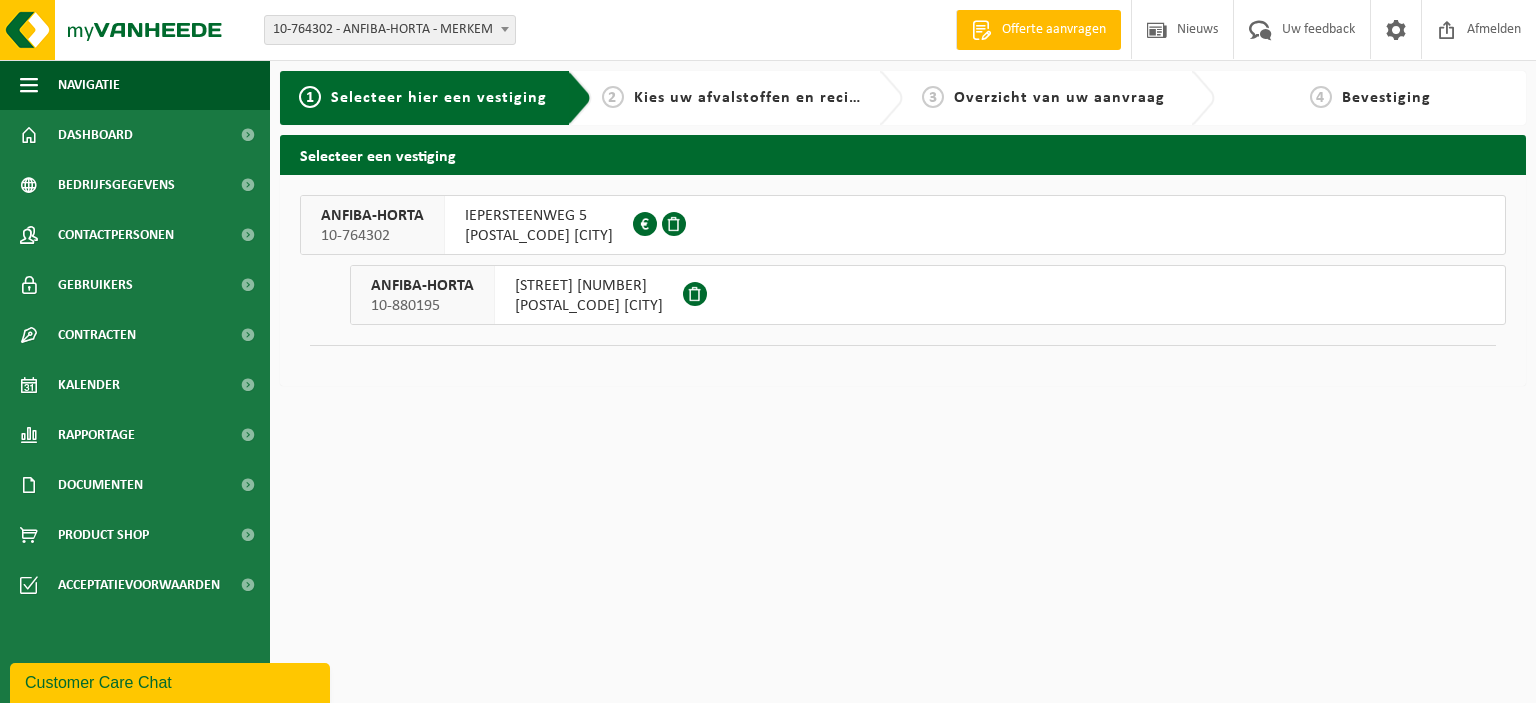 click on "IEPERSTEENWEG 1 B" at bounding box center (589, 286) 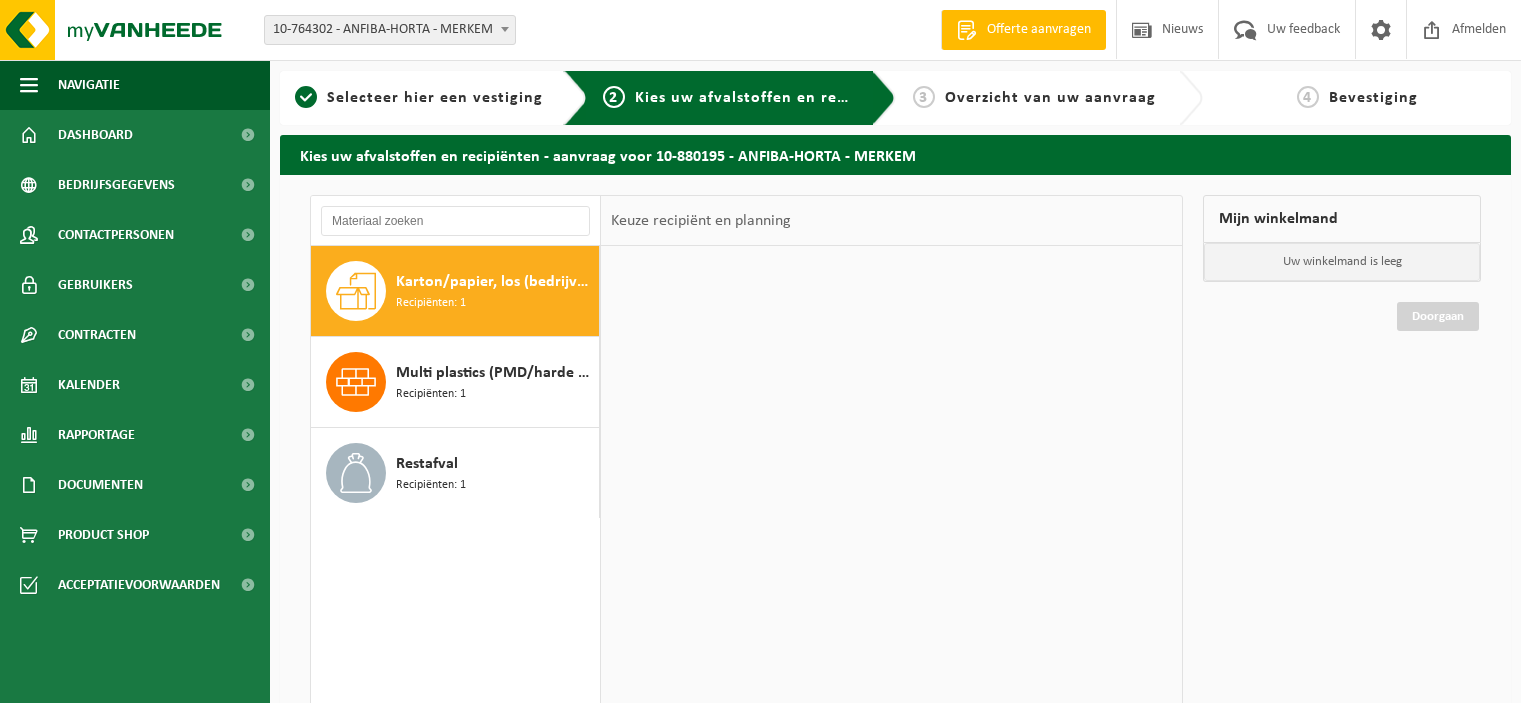 scroll, scrollTop: 0, scrollLeft: 0, axis: both 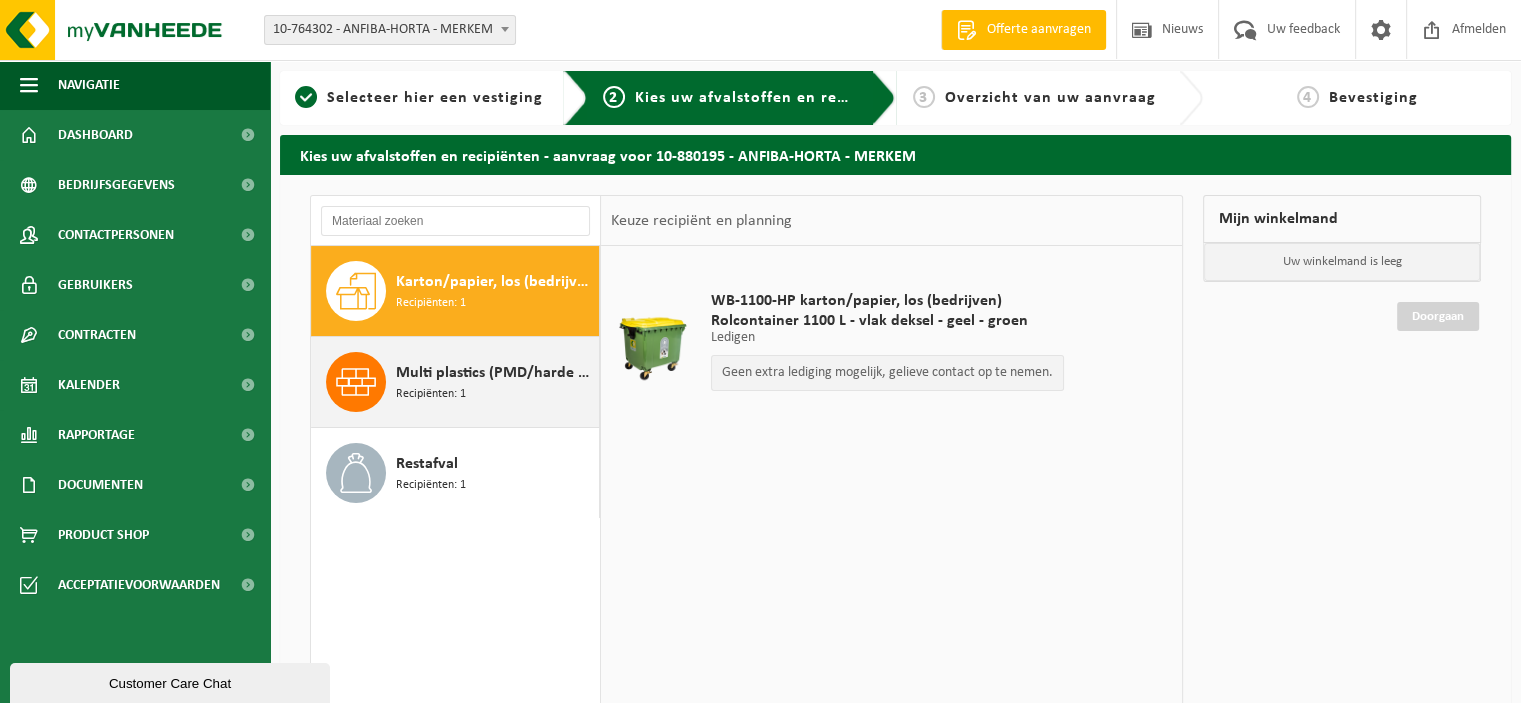 click on "Multi plastics (PMD/harde kunststoffen/spanbanden/EPS/folie naturel/folie gemengd)" at bounding box center (495, 373) 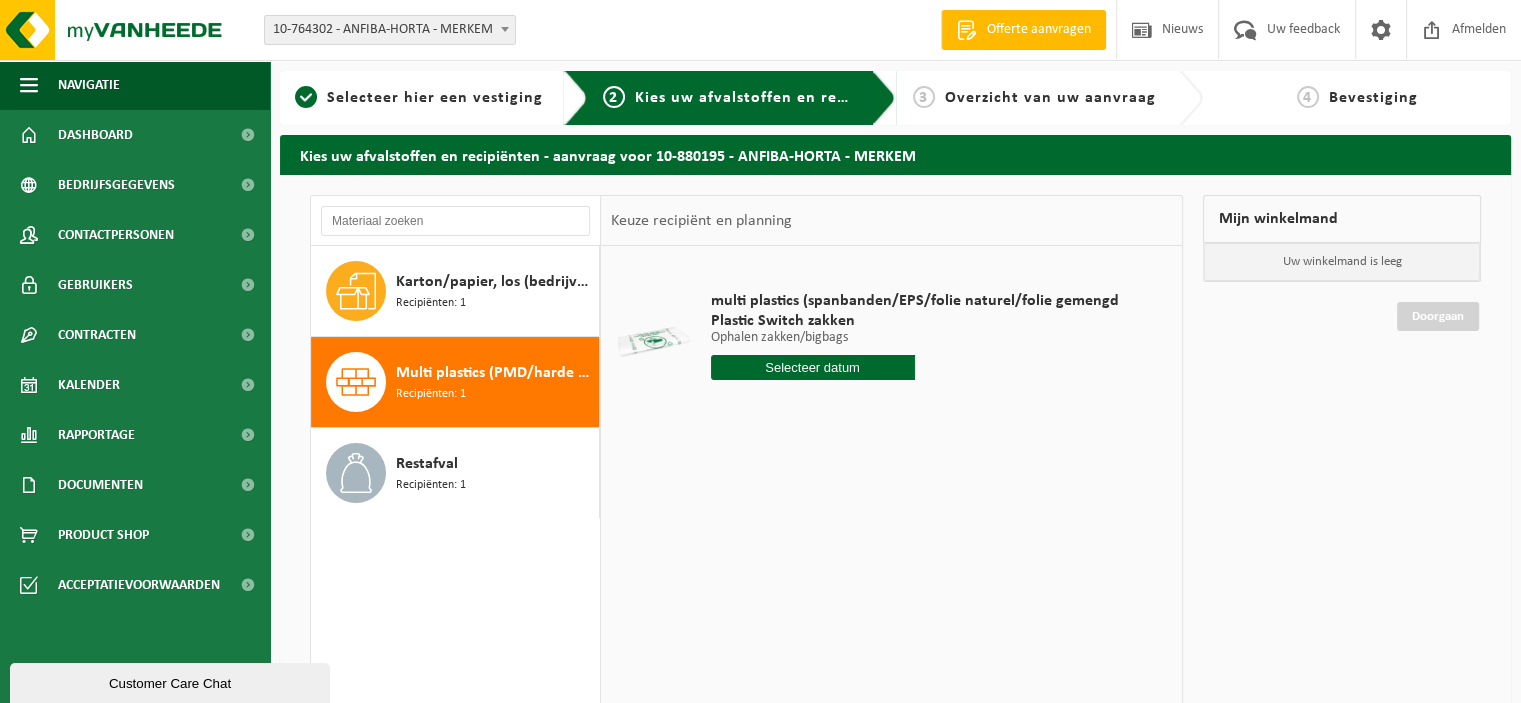 click at bounding box center (813, 367) 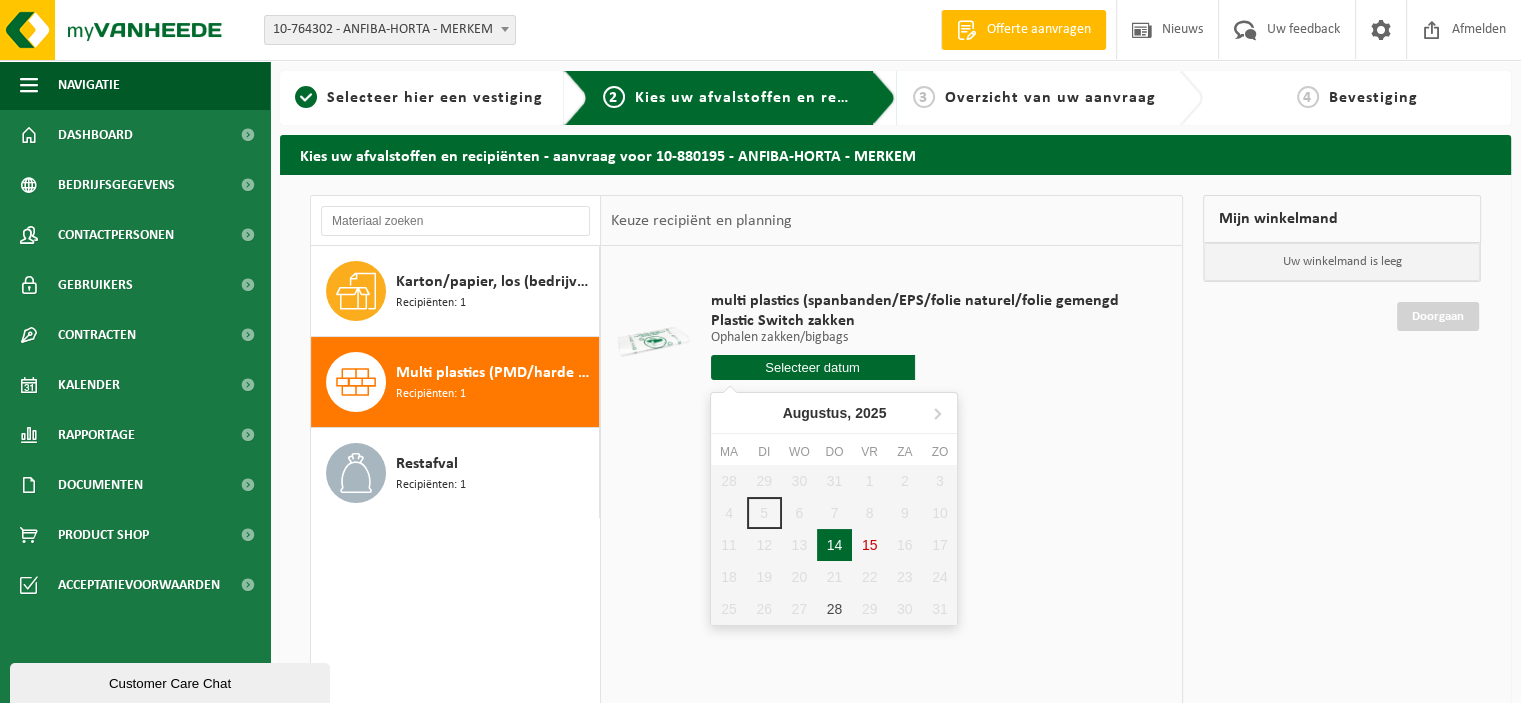 click on "14" at bounding box center (834, 545) 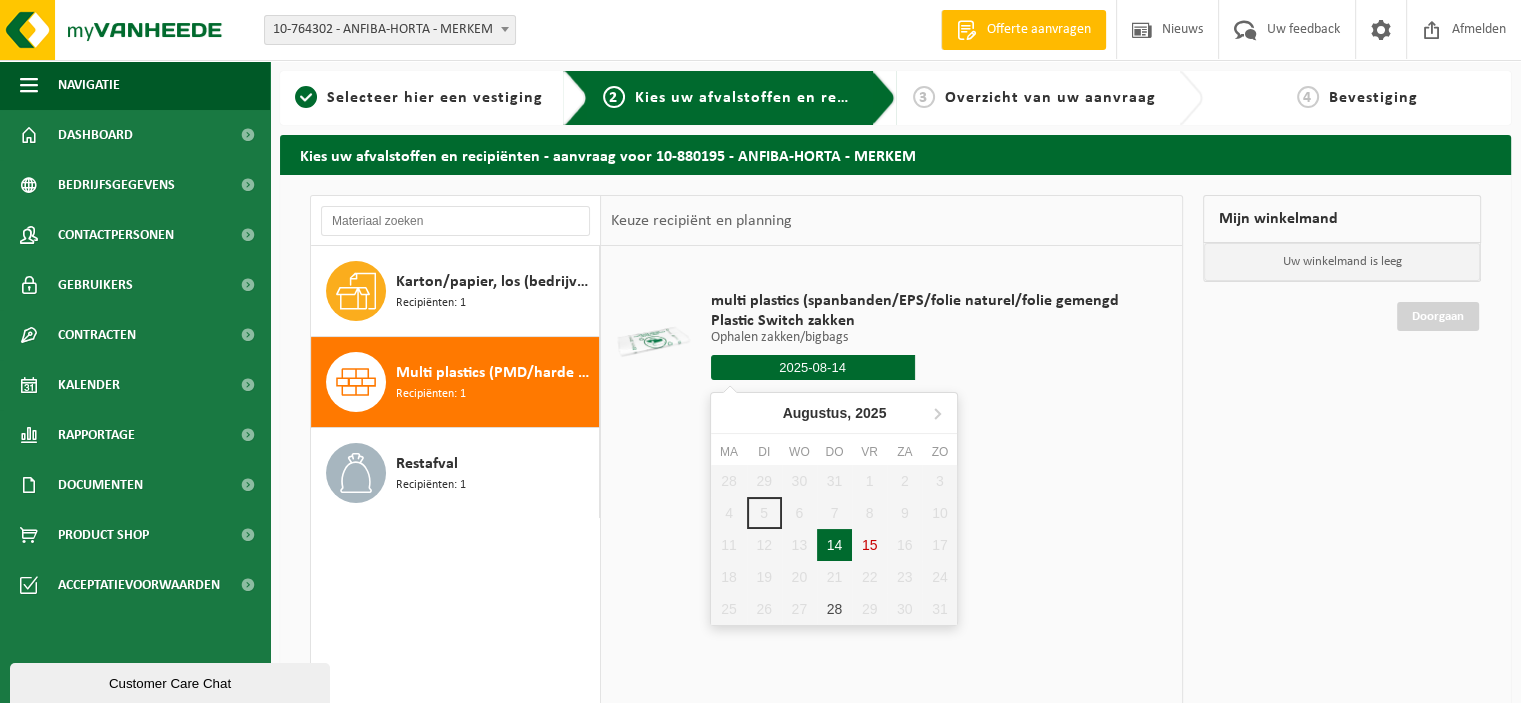 type on "Van [DATE]" 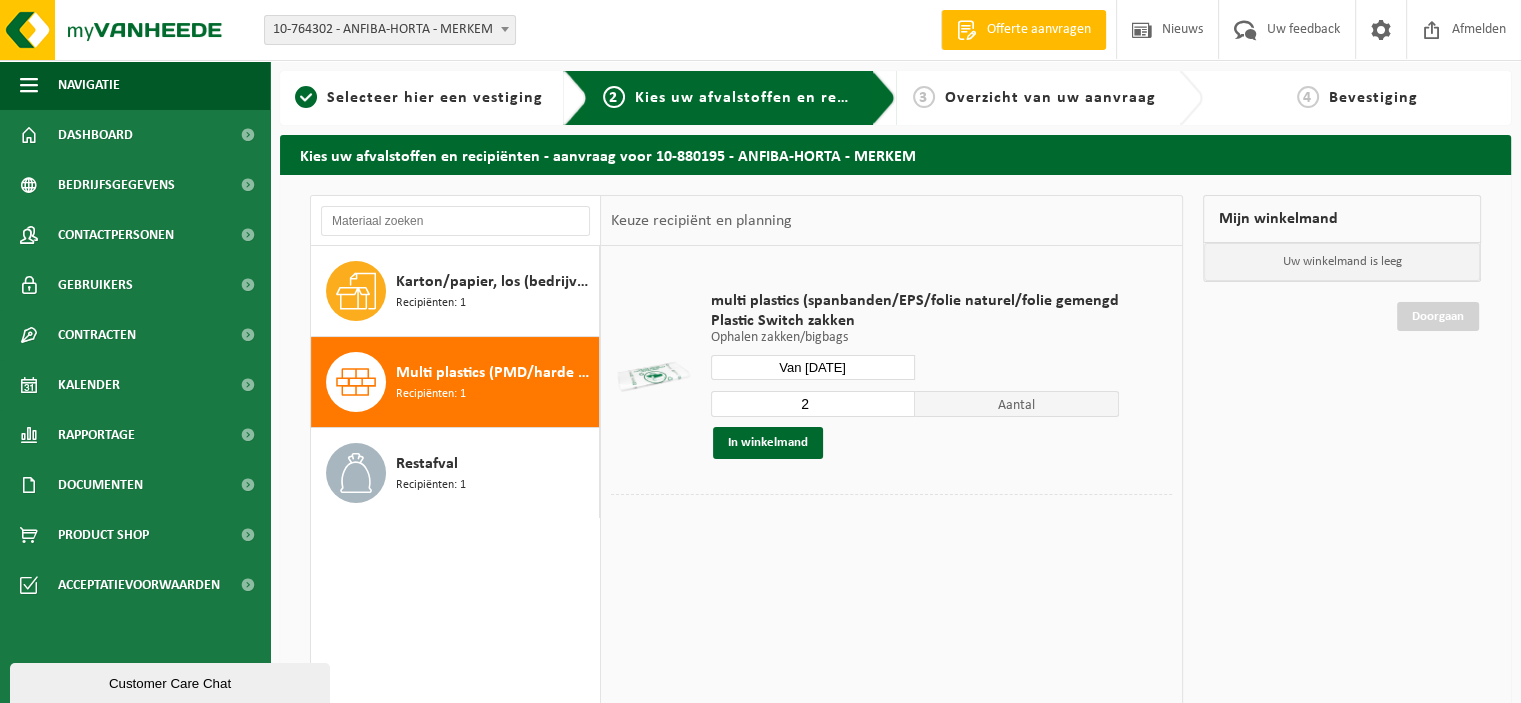 click on "2" at bounding box center (813, 404) 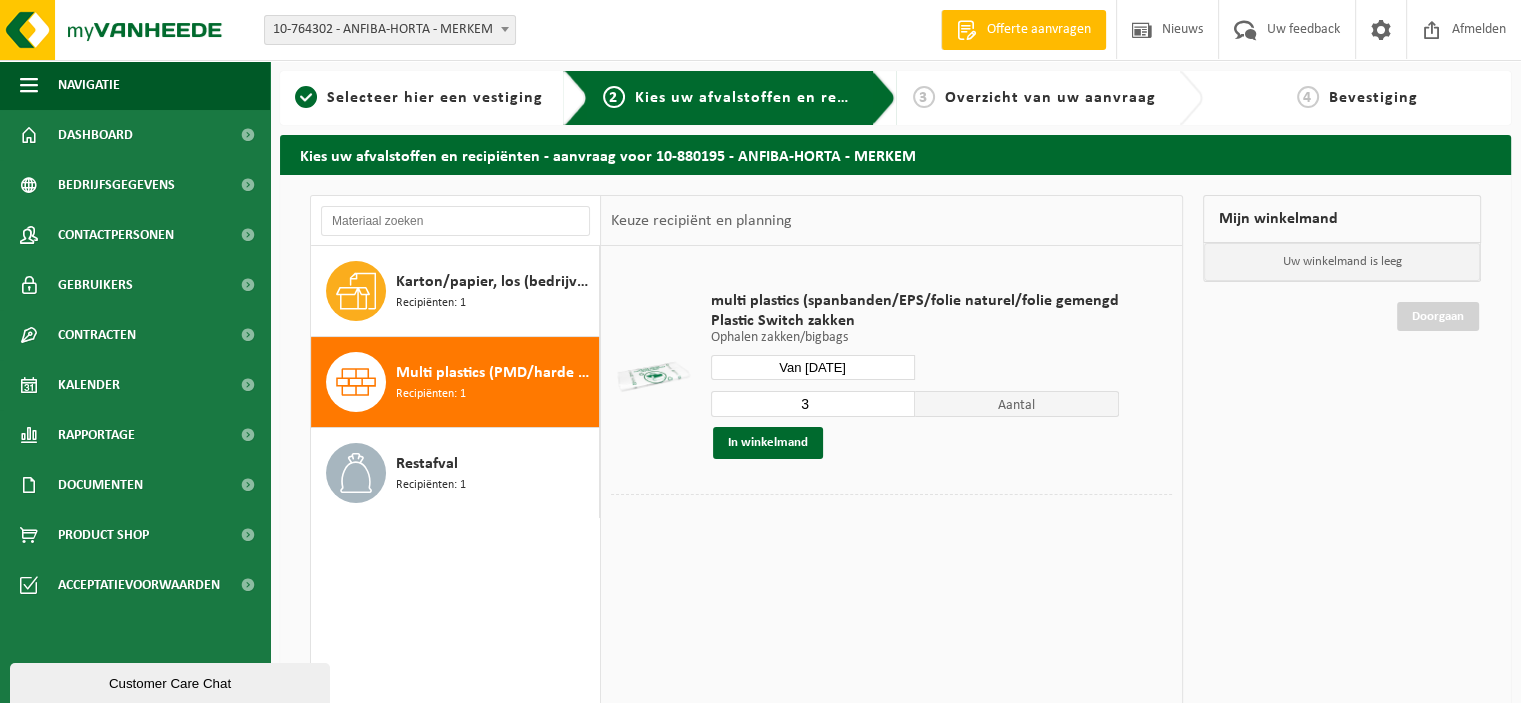 click on "3" at bounding box center (813, 404) 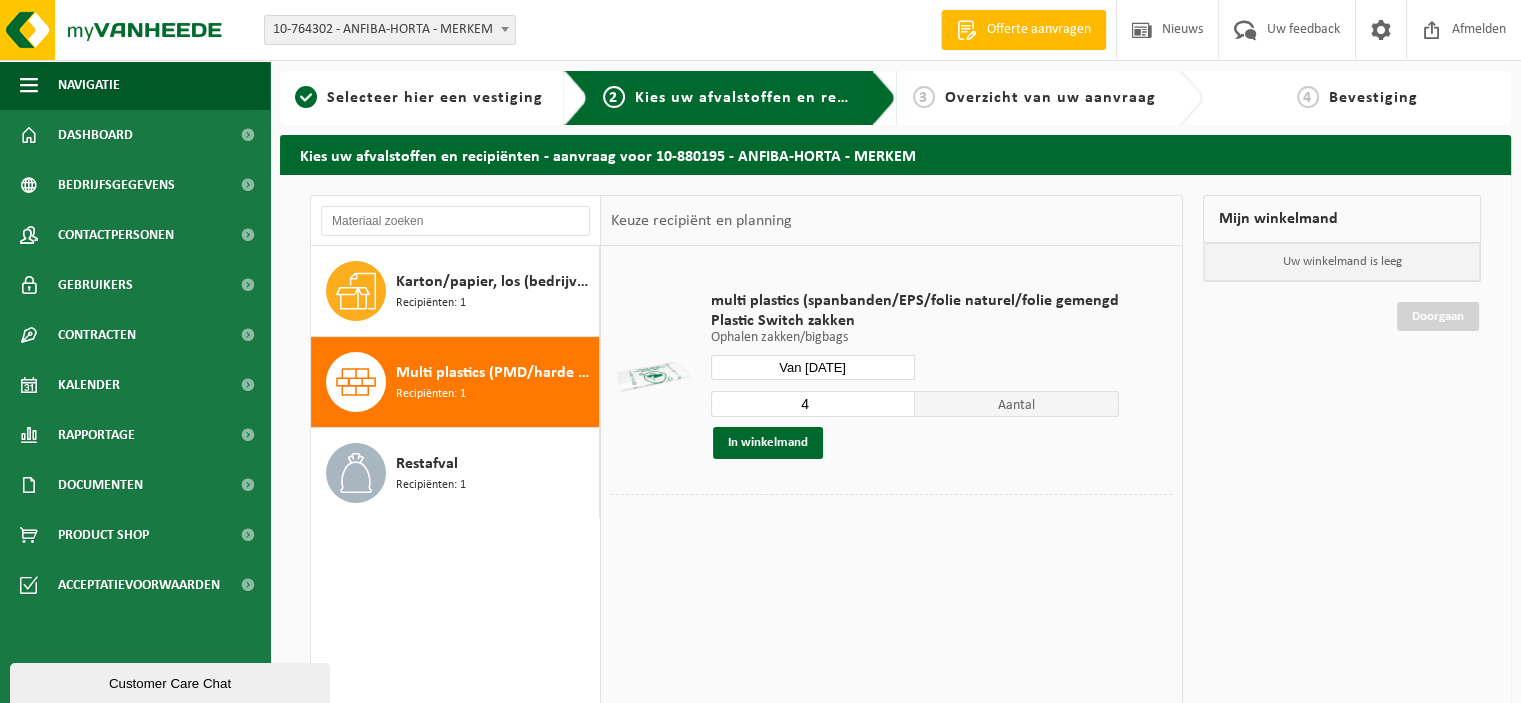 click on "4" at bounding box center (813, 404) 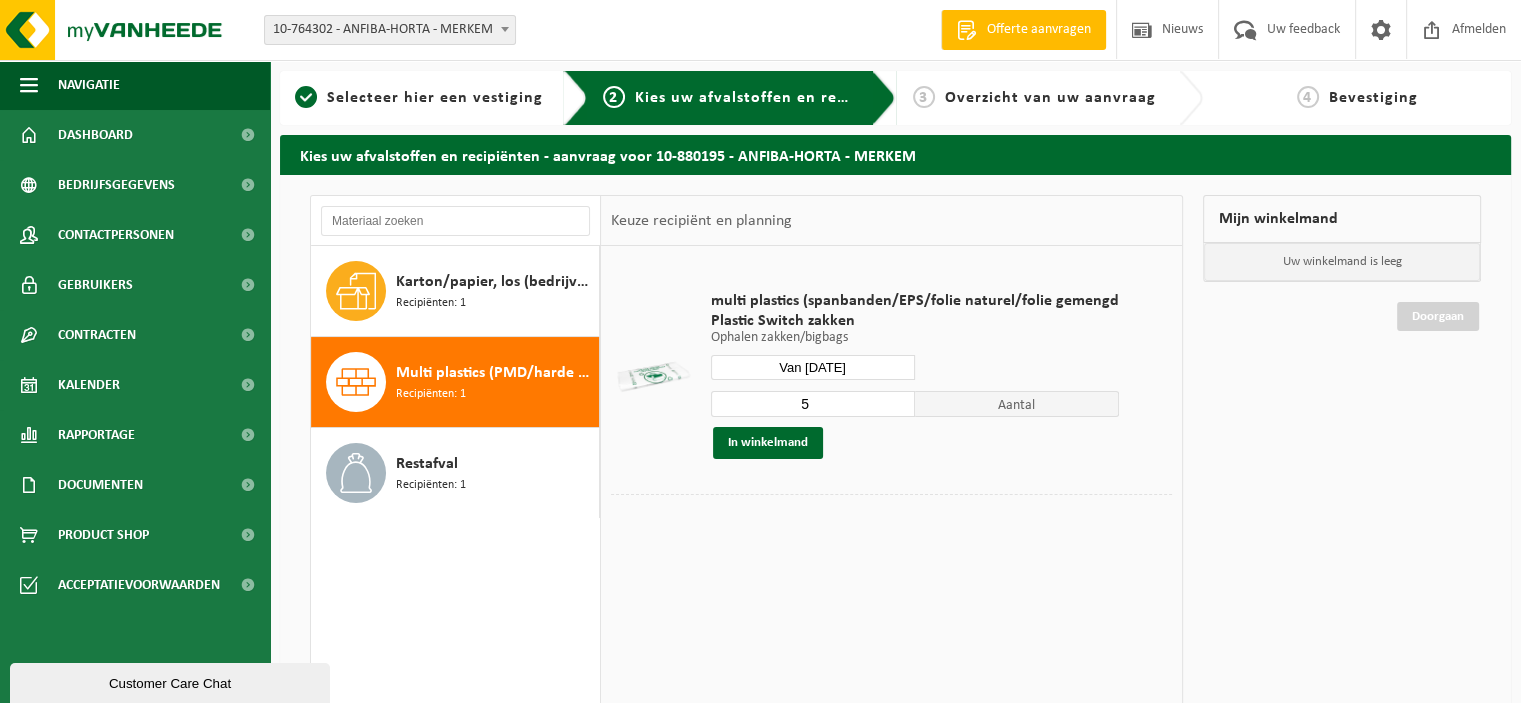 click on "5" at bounding box center (813, 404) 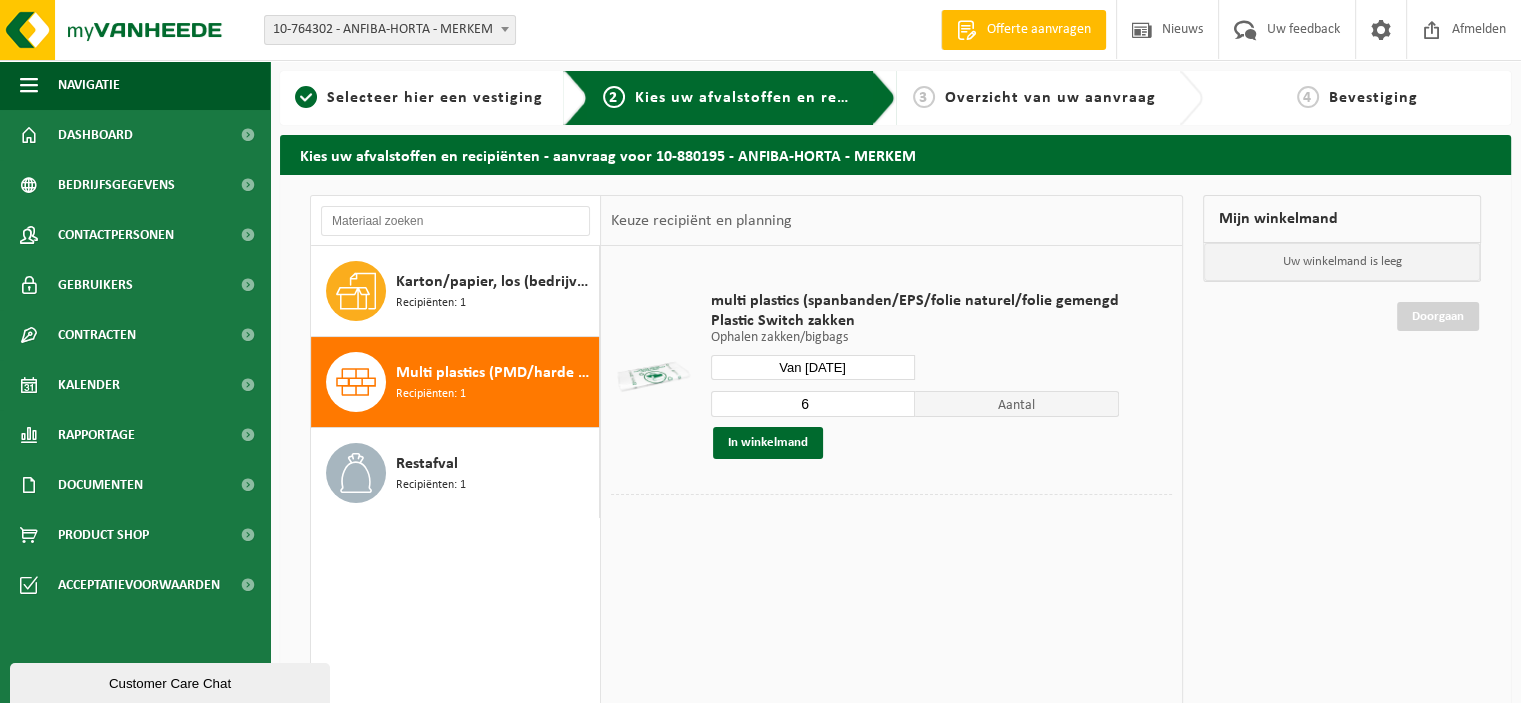 click on "6" at bounding box center (813, 404) 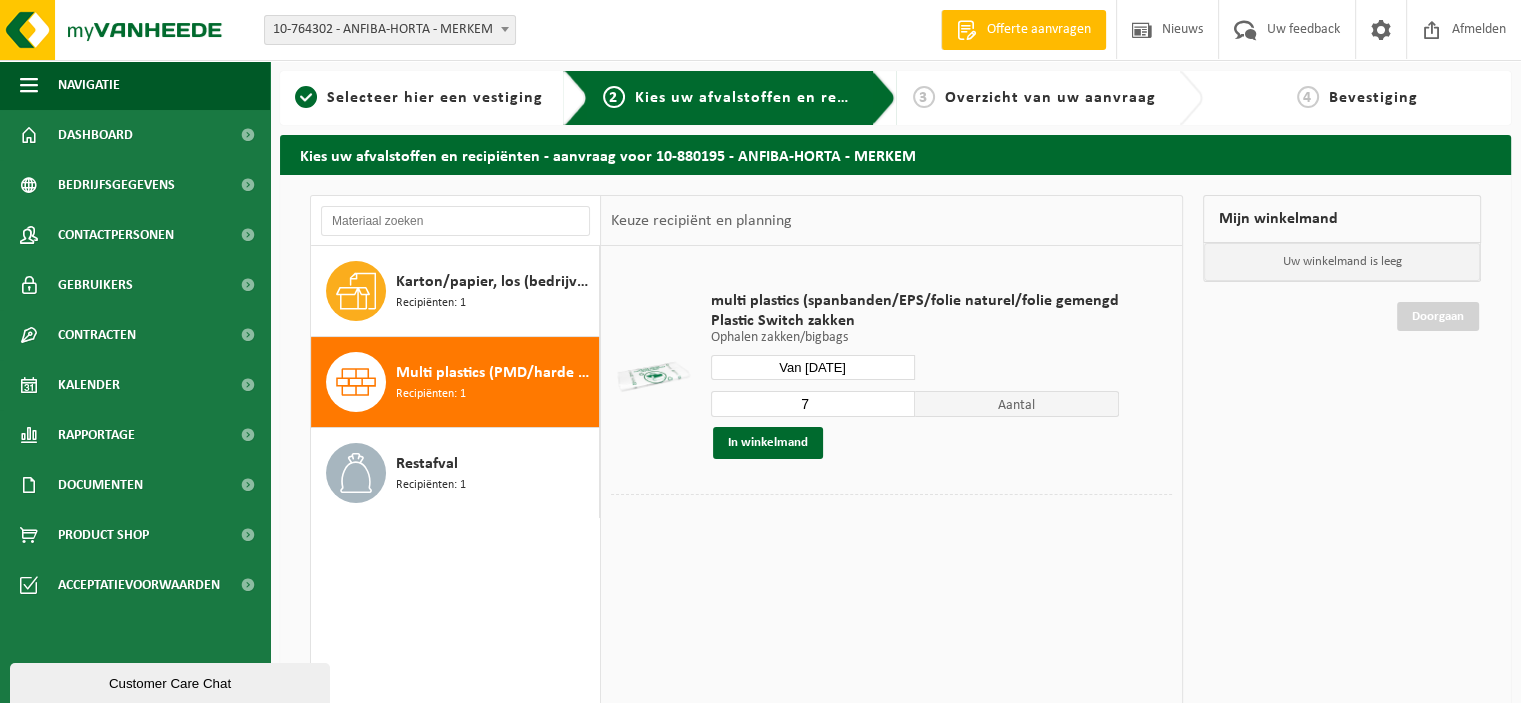 click on "7" at bounding box center [813, 404] 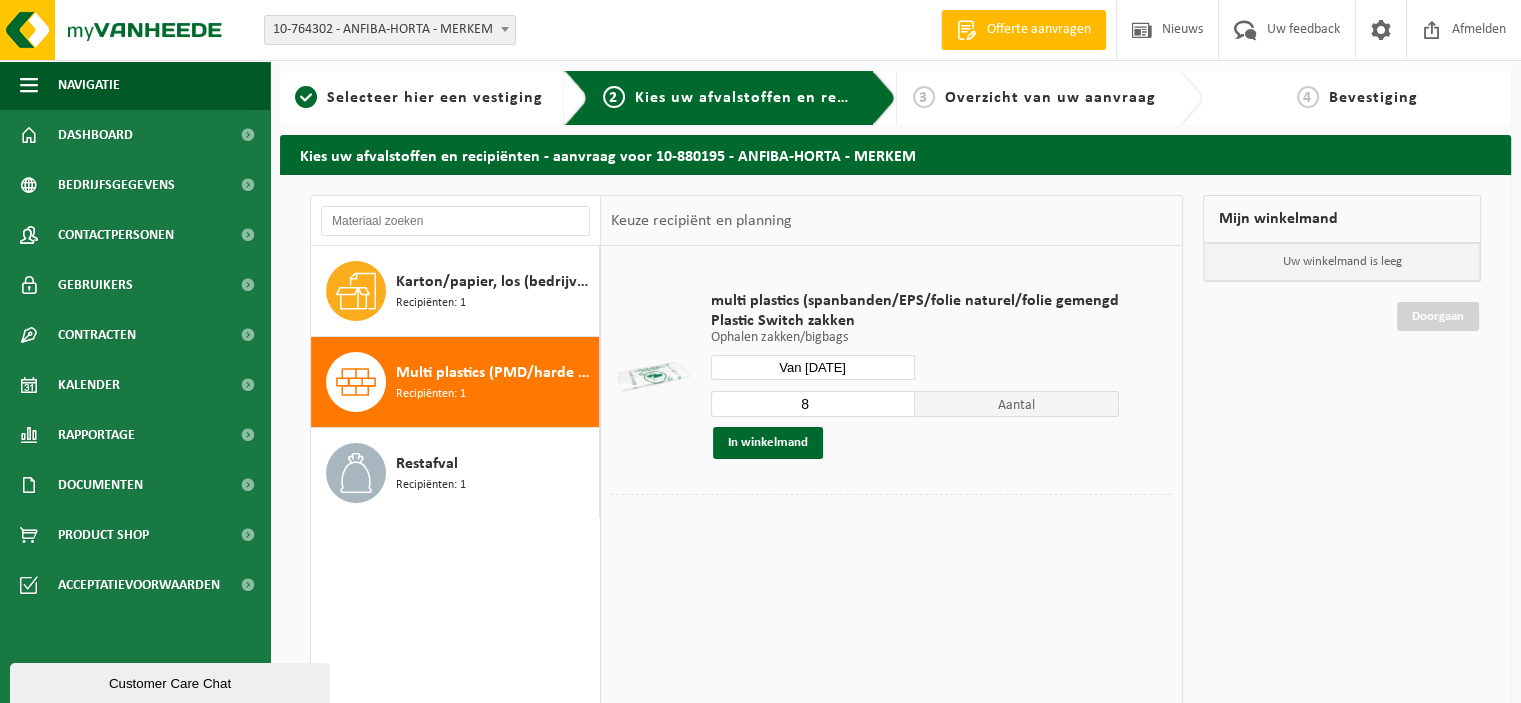 click on "8" at bounding box center [813, 404] 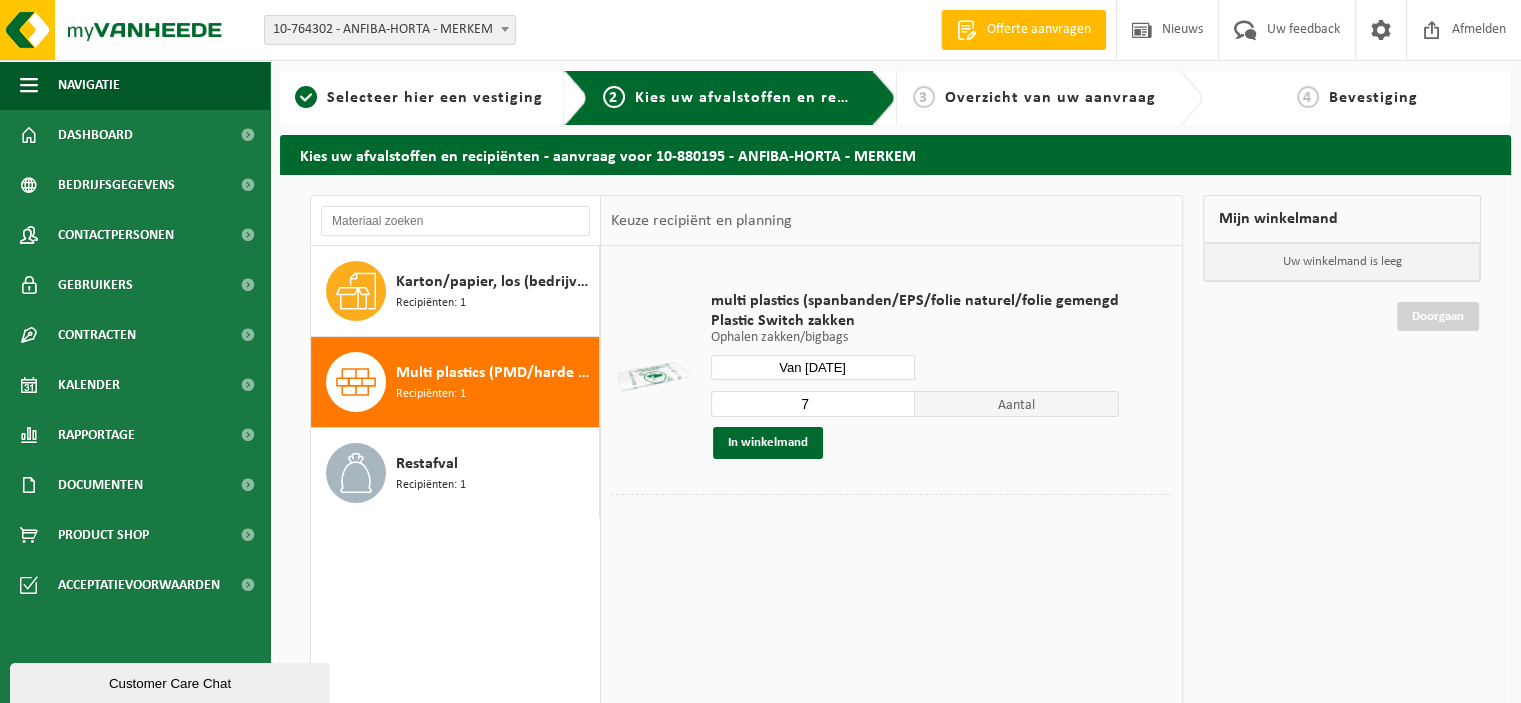 type on "7" 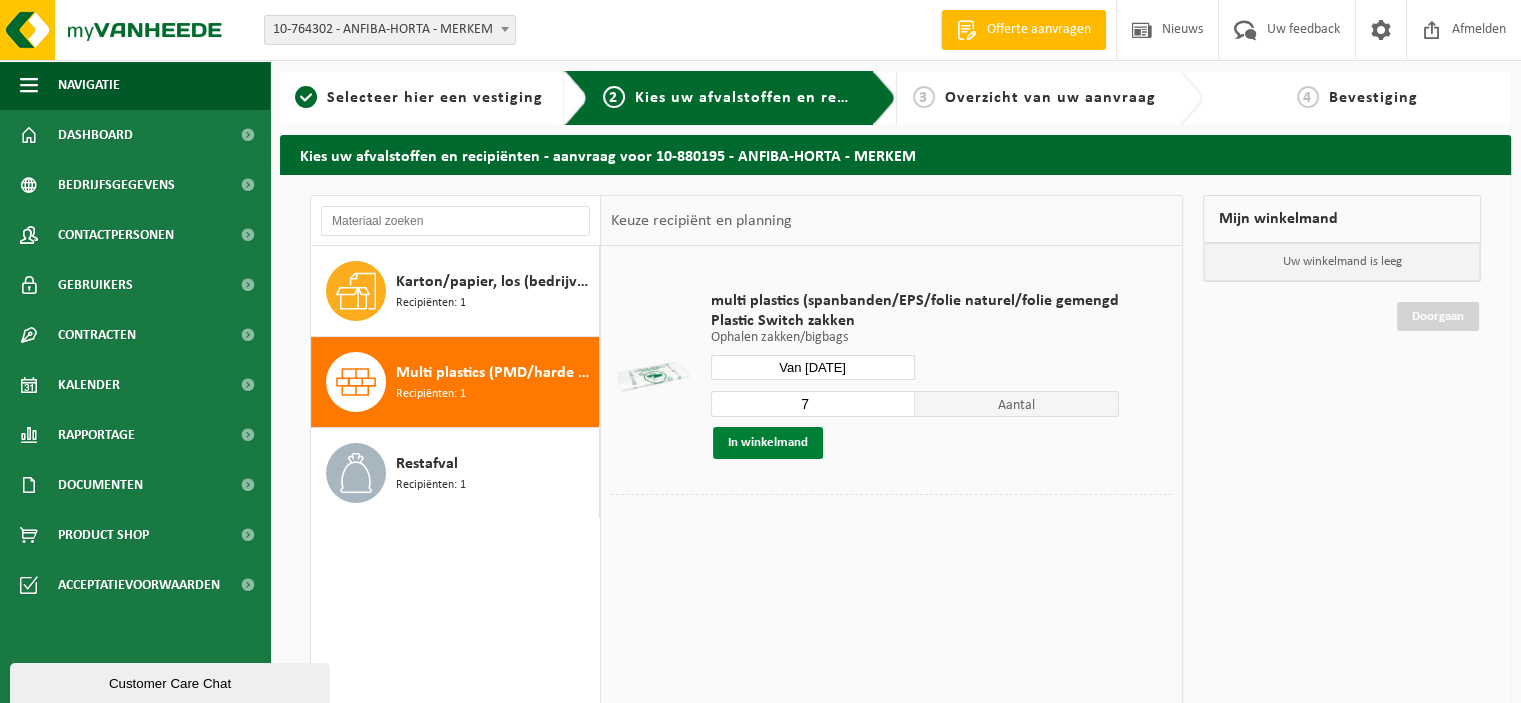 click on "In winkelmand" at bounding box center [768, 443] 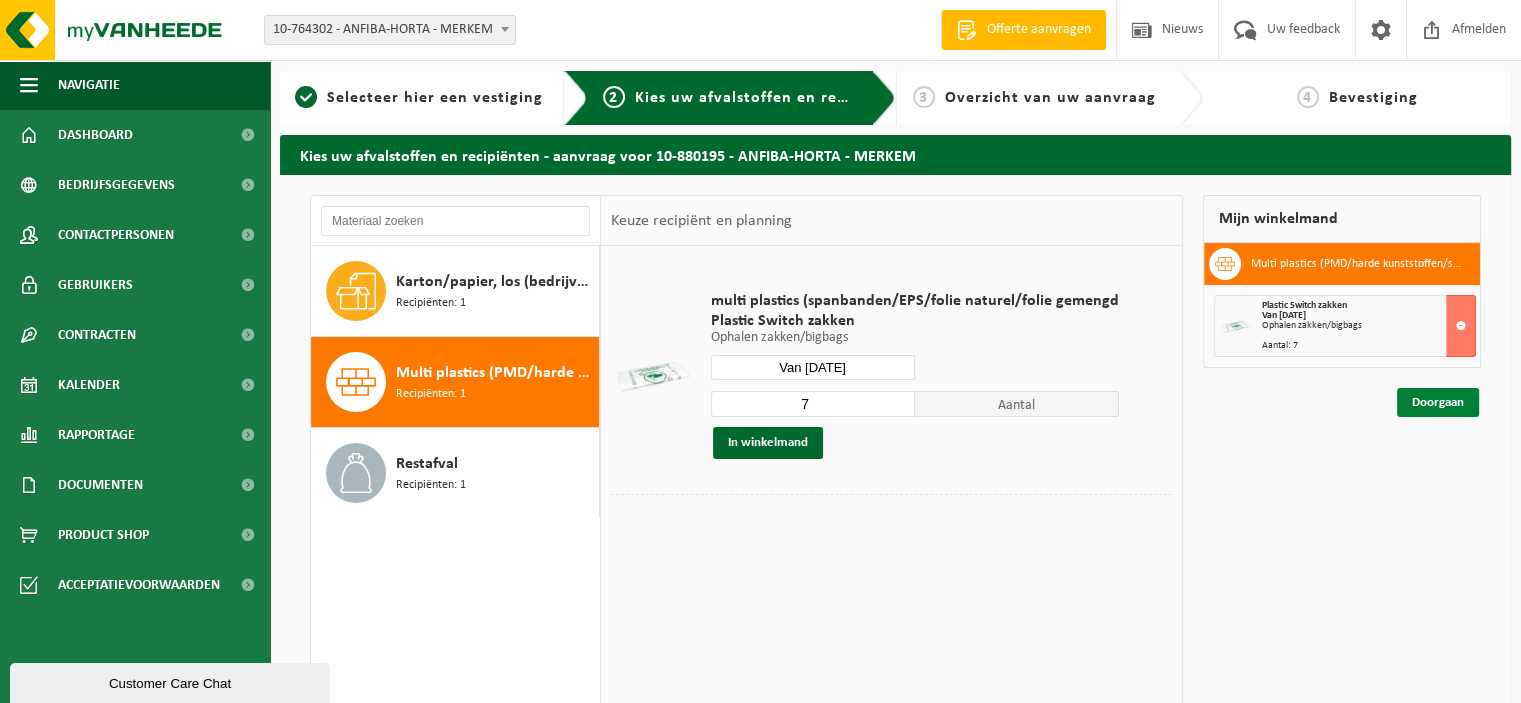 click on "Doorgaan" at bounding box center (1438, 402) 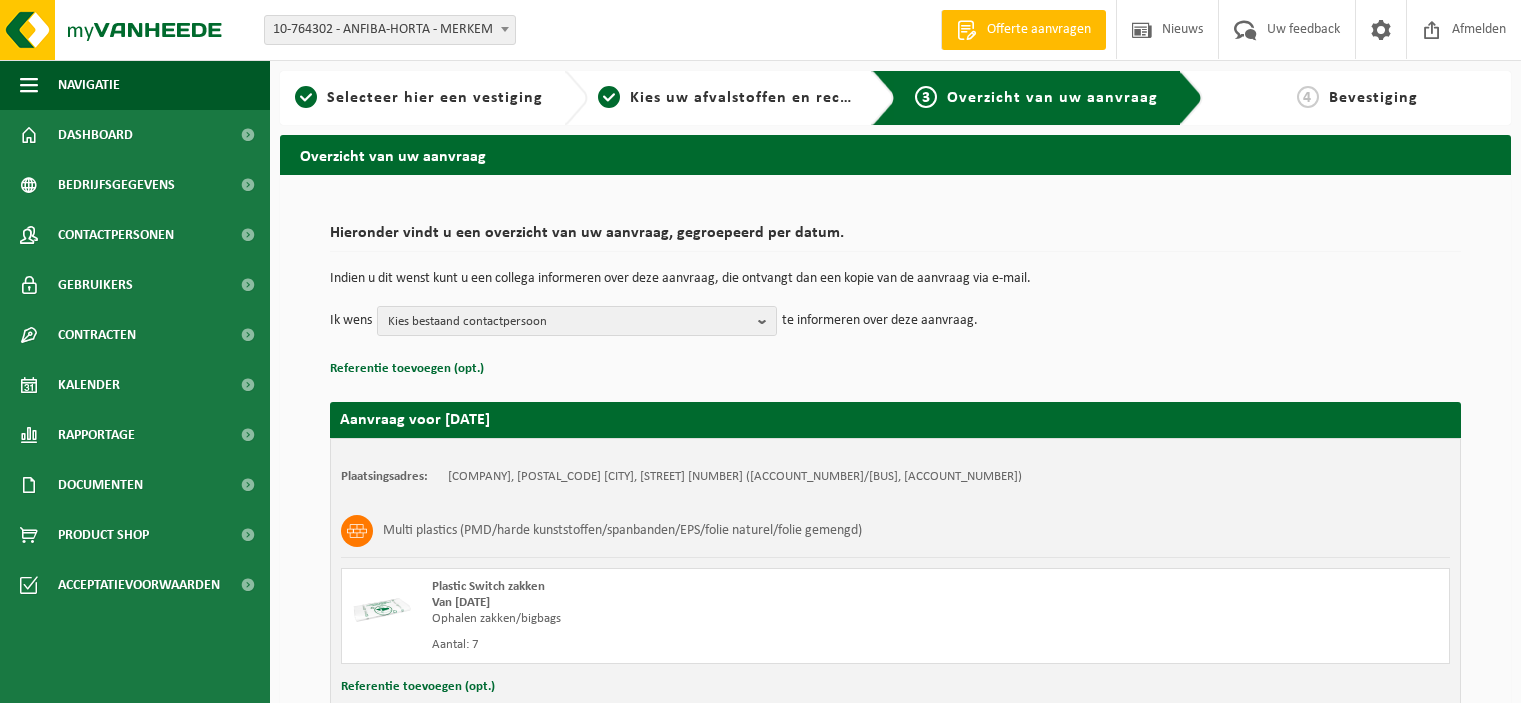 scroll, scrollTop: 0, scrollLeft: 0, axis: both 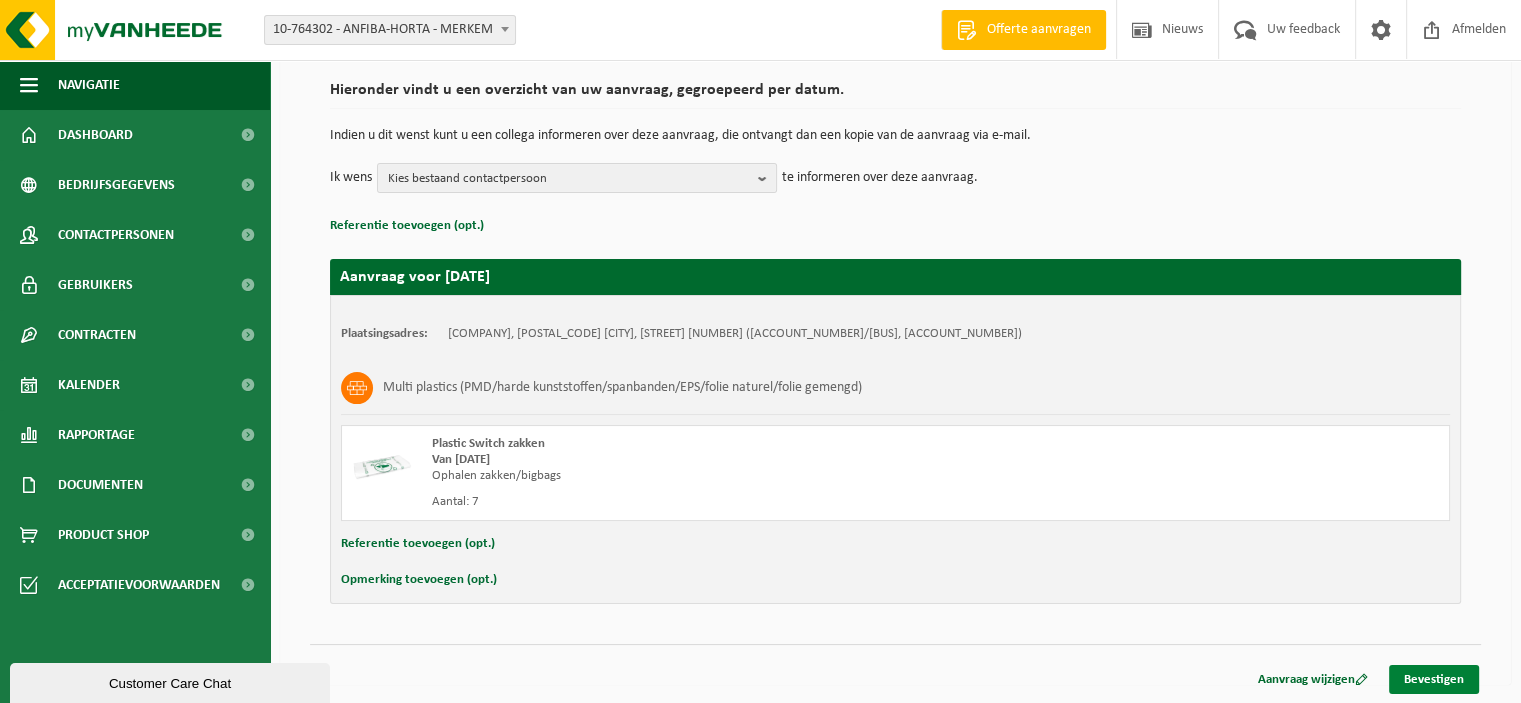 click on "Bevestigen" at bounding box center [1434, 679] 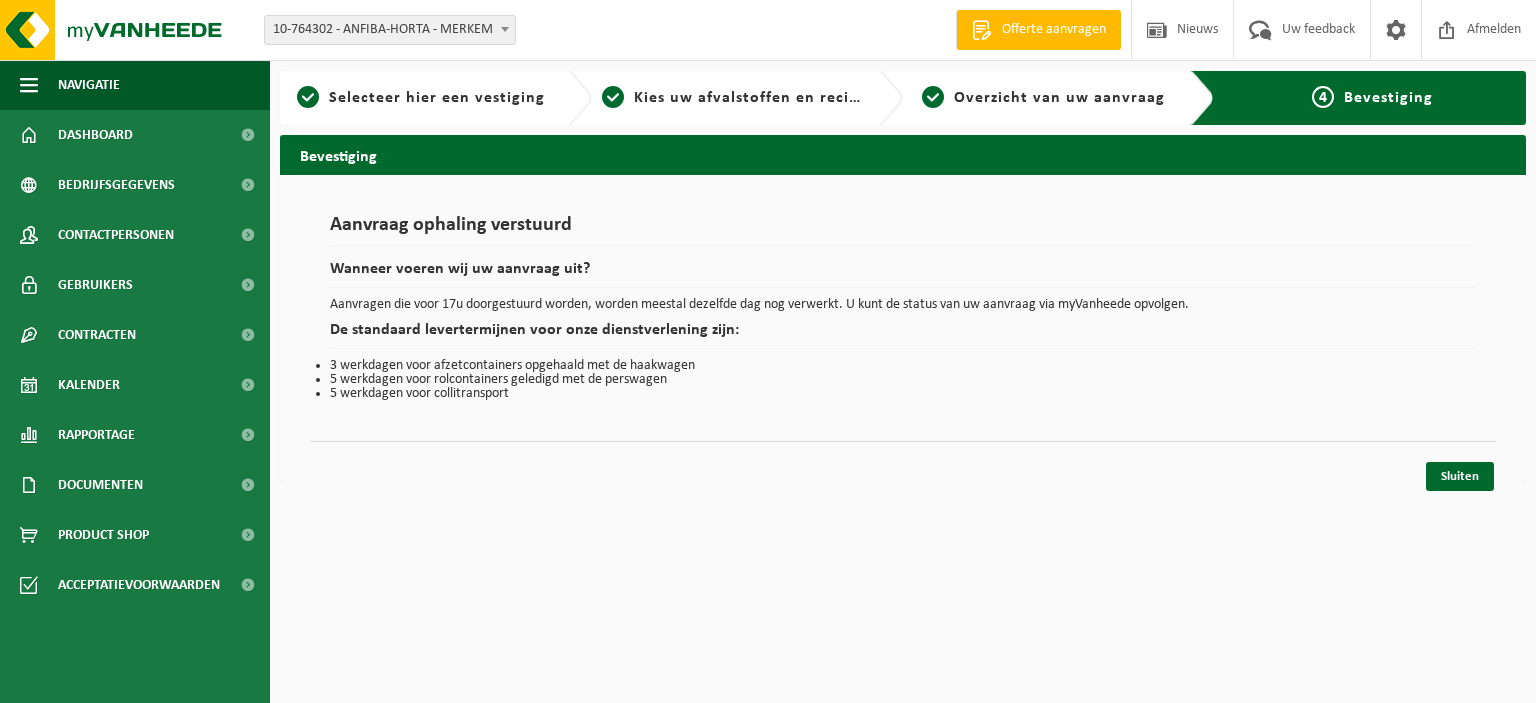 scroll, scrollTop: 0, scrollLeft: 0, axis: both 